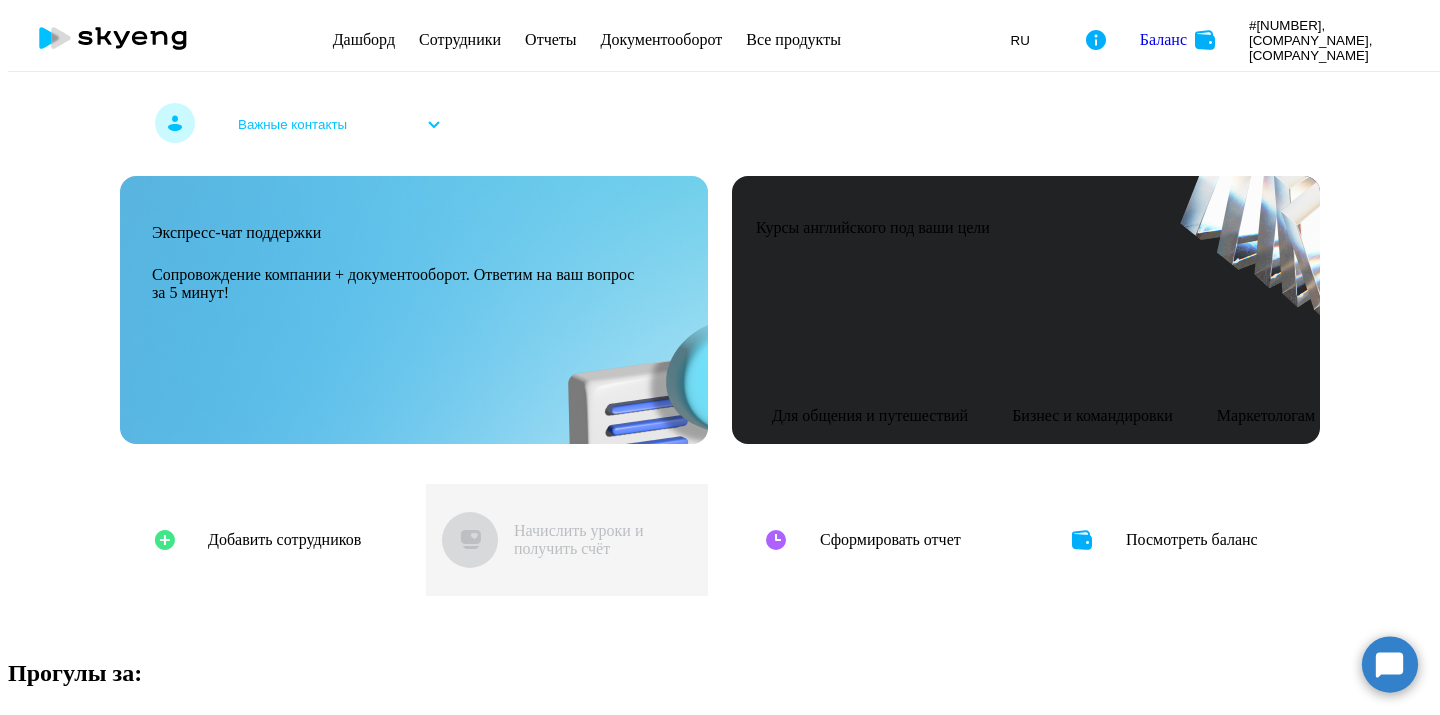 scroll, scrollTop: 0, scrollLeft: 0, axis: both 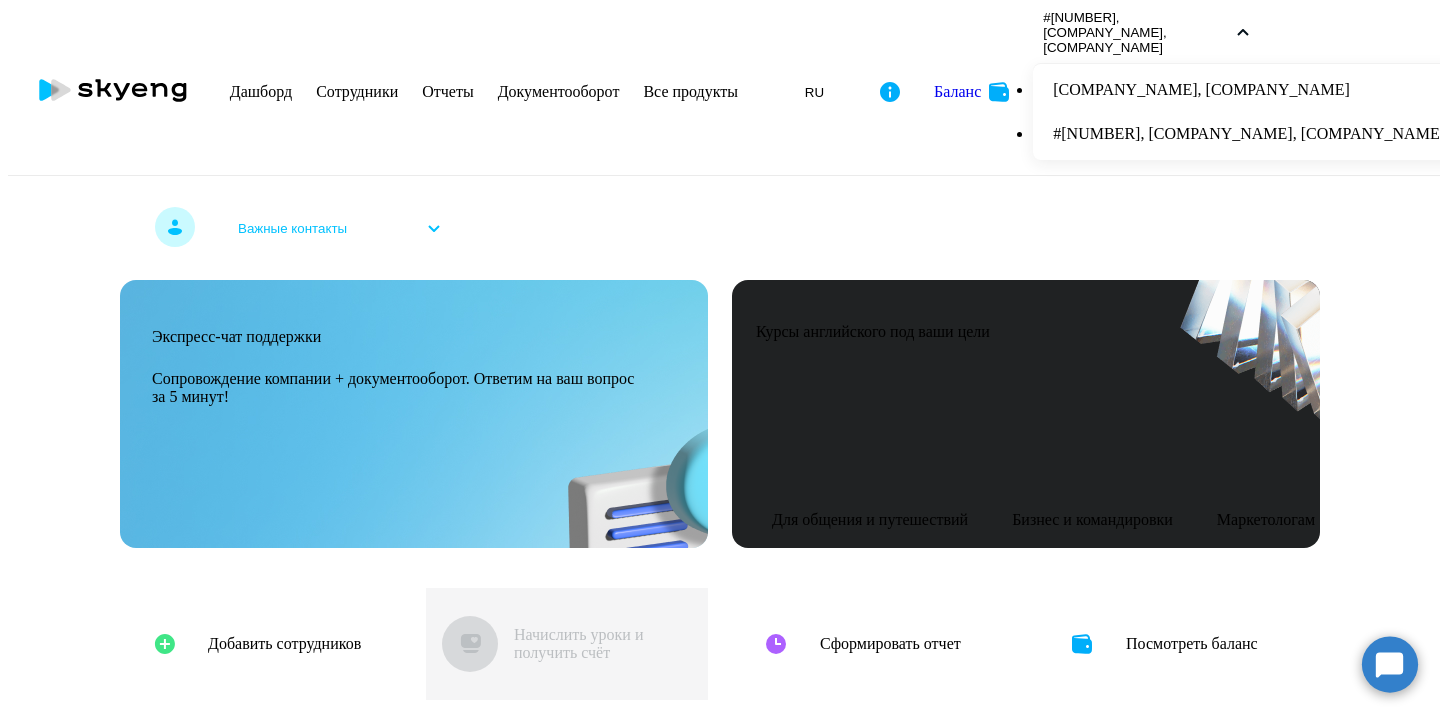 click on "Договор постоплаты, [COMPANY_NAME], ООО" at bounding box center (1249, 90) 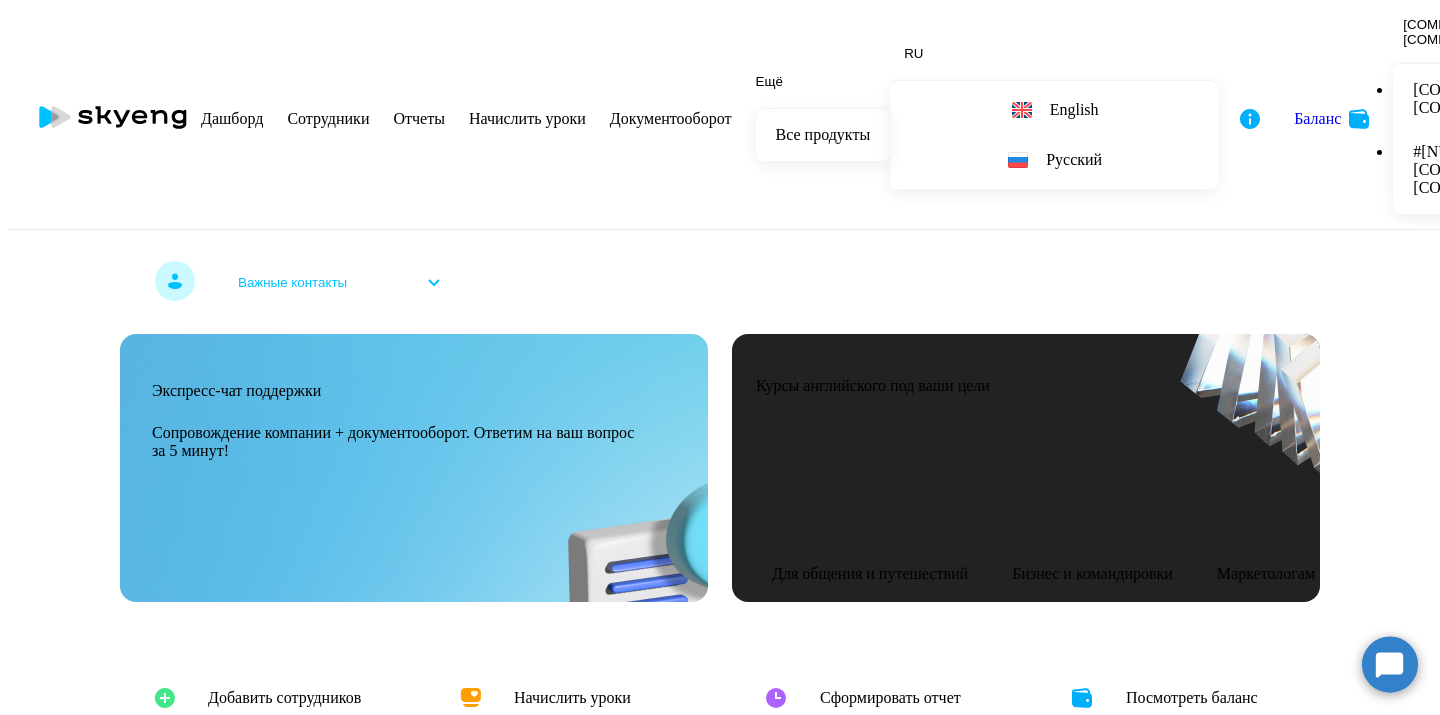 click on "Отчеты" at bounding box center [418, 118] 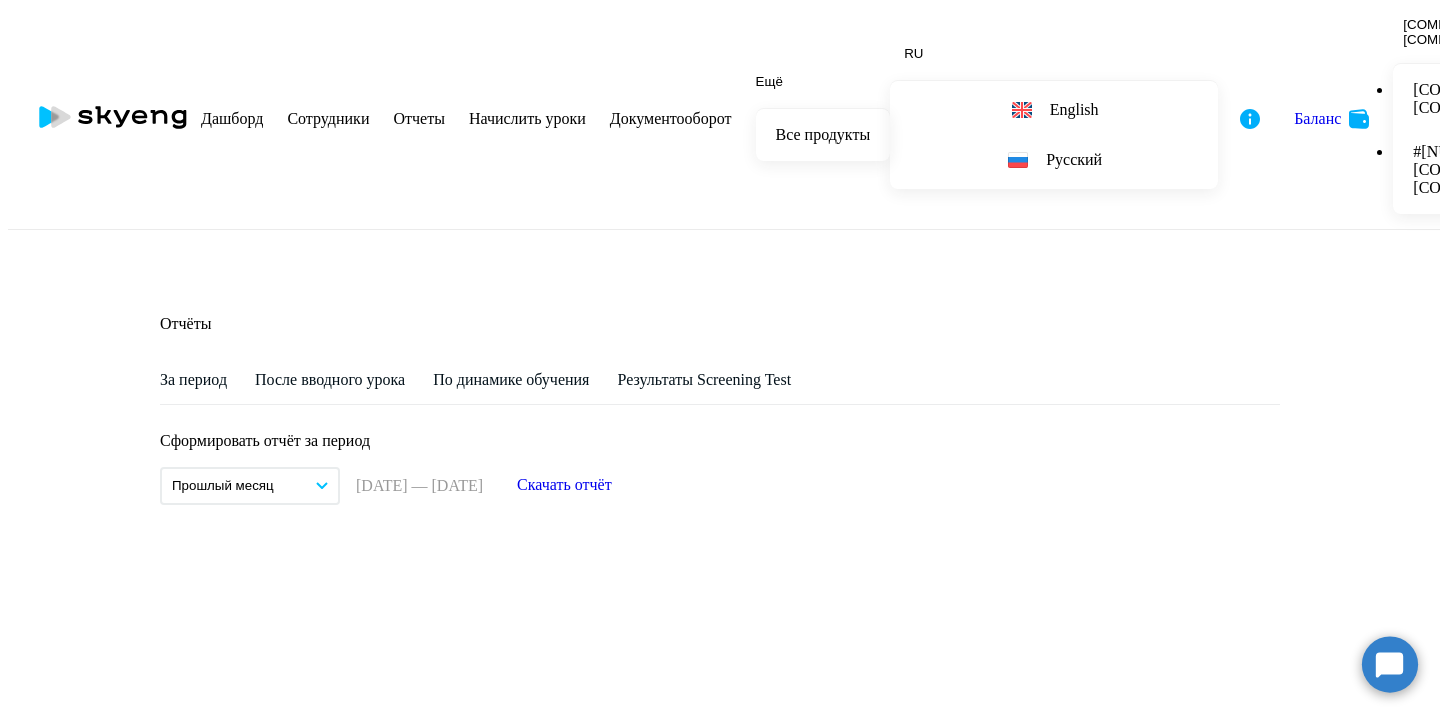 click on "Прошлый месяц" at bounding box center (250, 486) 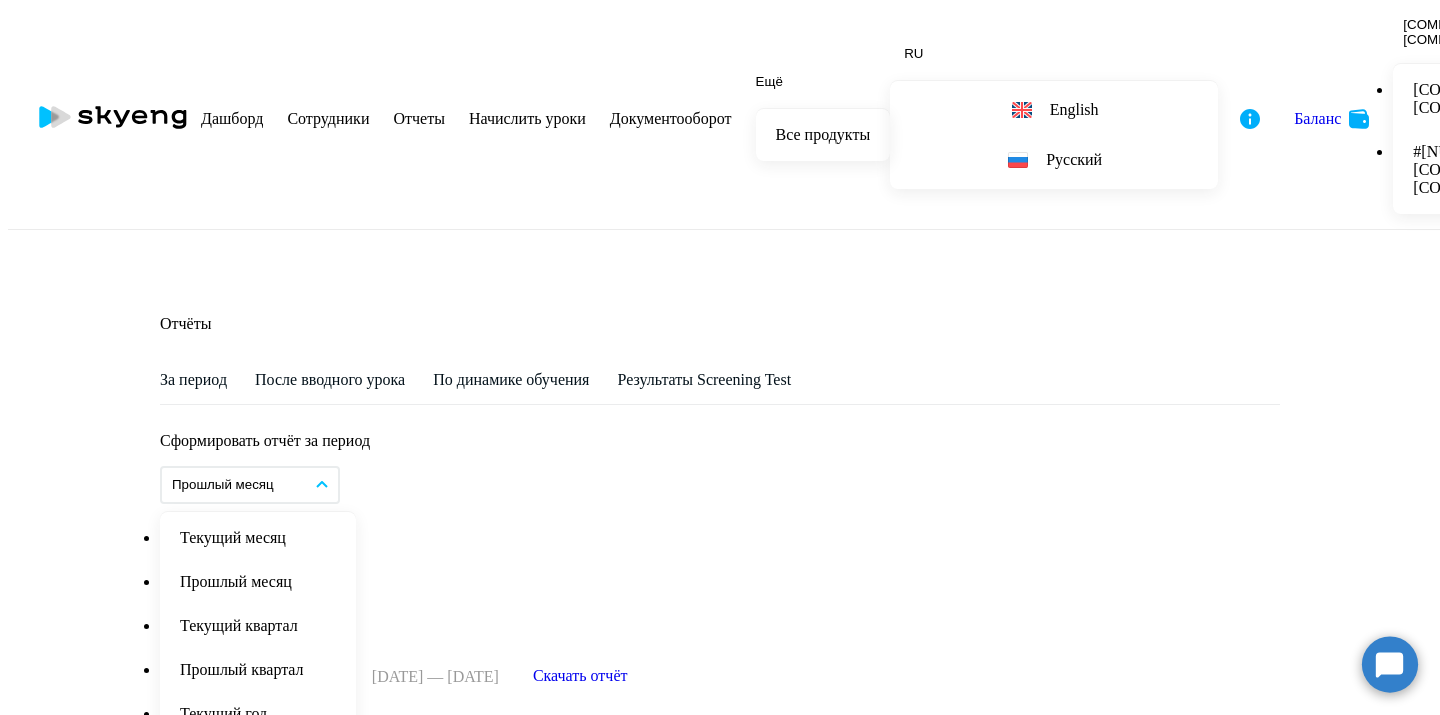 click on "Прошлый квартал" at bounding box center (258, 670) 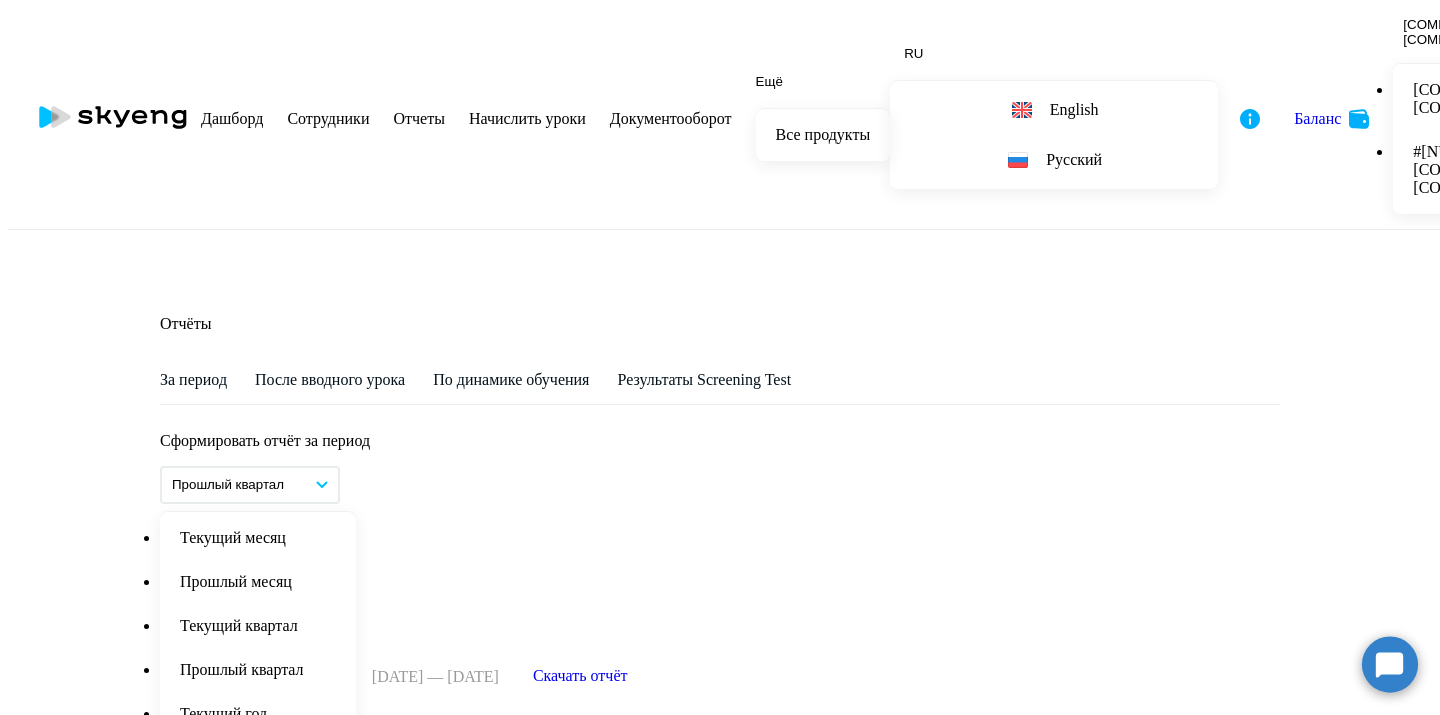 click on "Скачать отчёт" at bounding box center (580, 676) 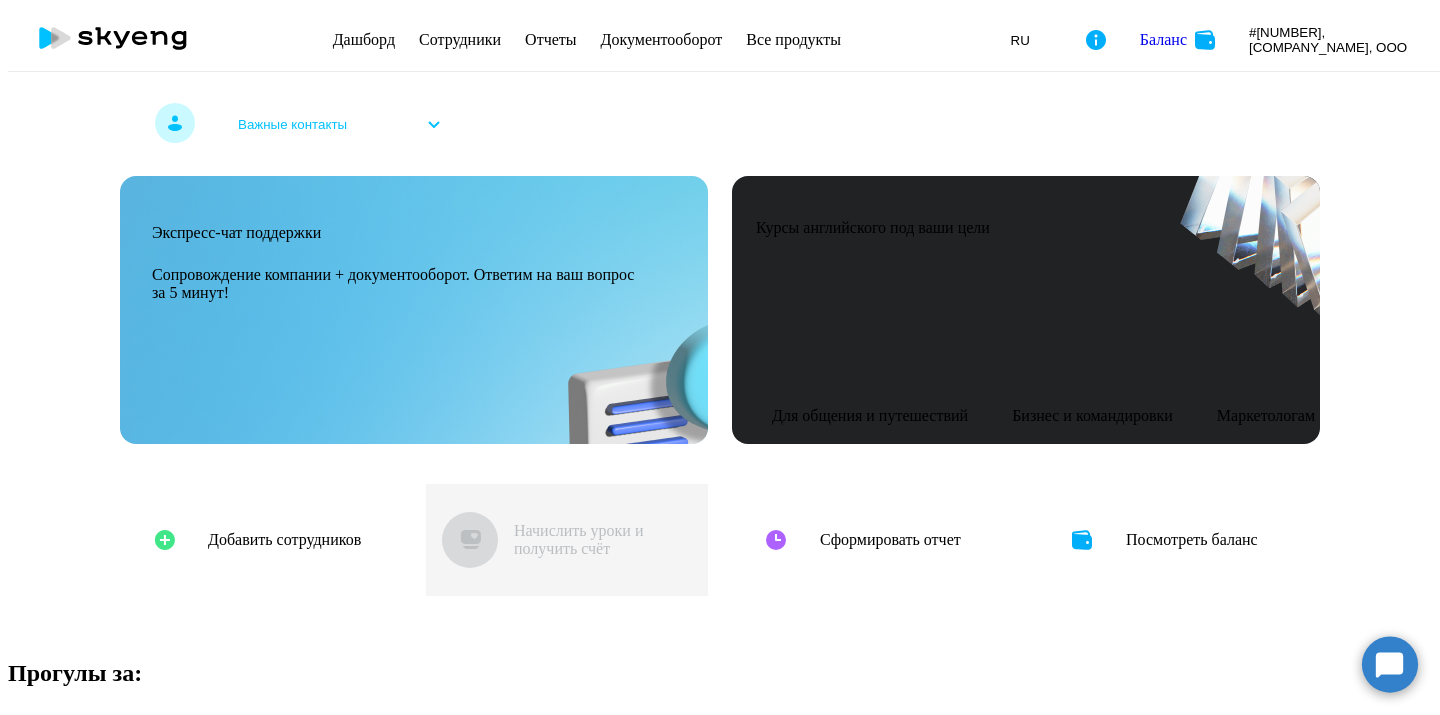 scroll, scrollTop: 0, scrollLeft: 0, axis: both 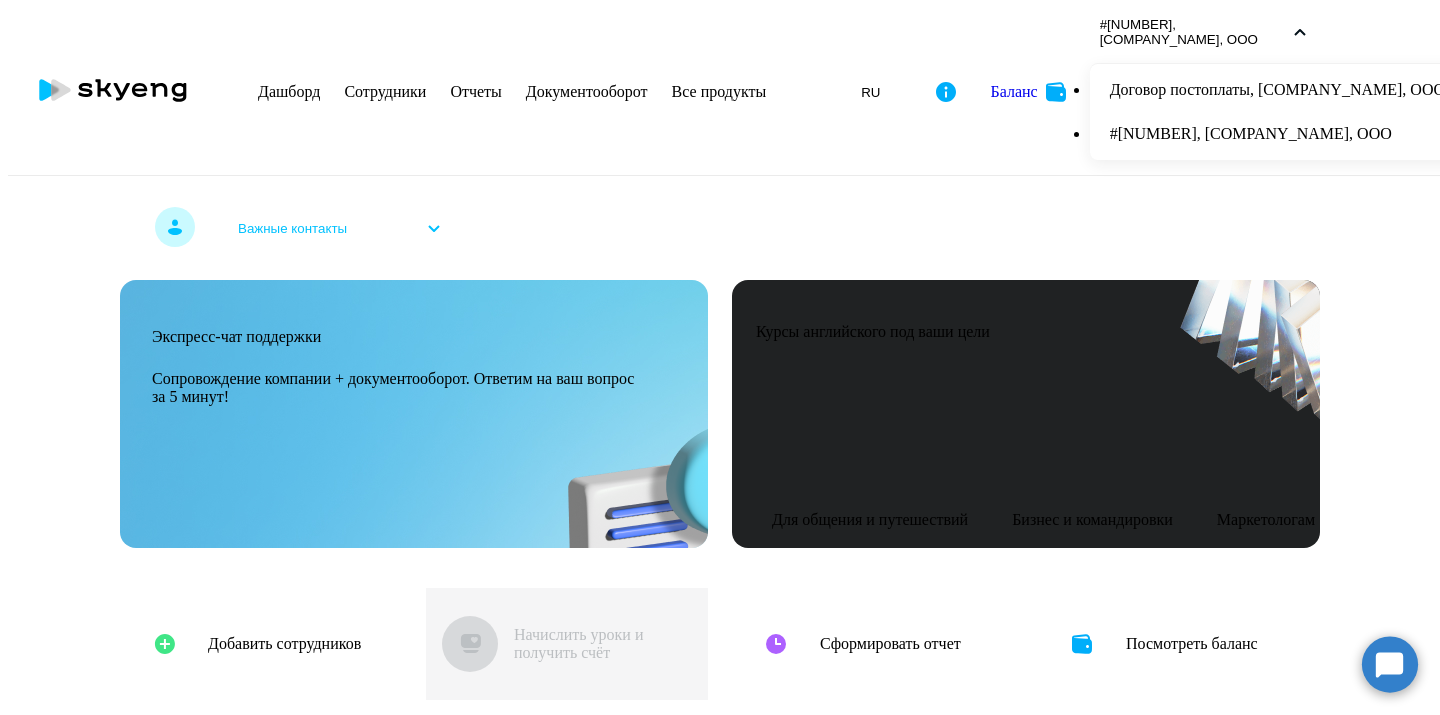 click on "Договор постоплаты, [COMPANY_NAME], ООО" at bounding box center (1277, 90) 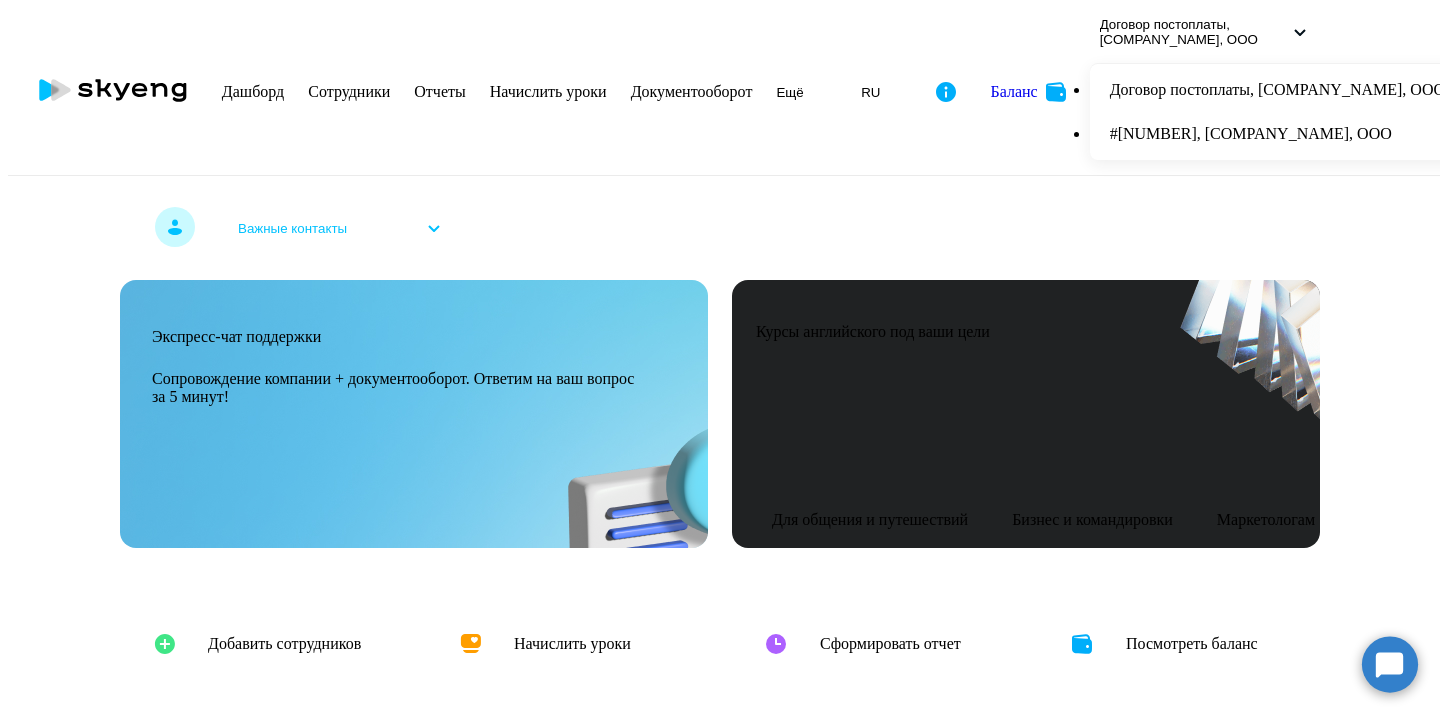 scroll, scrollTop: 0, scrollLeft: 0, axis: both 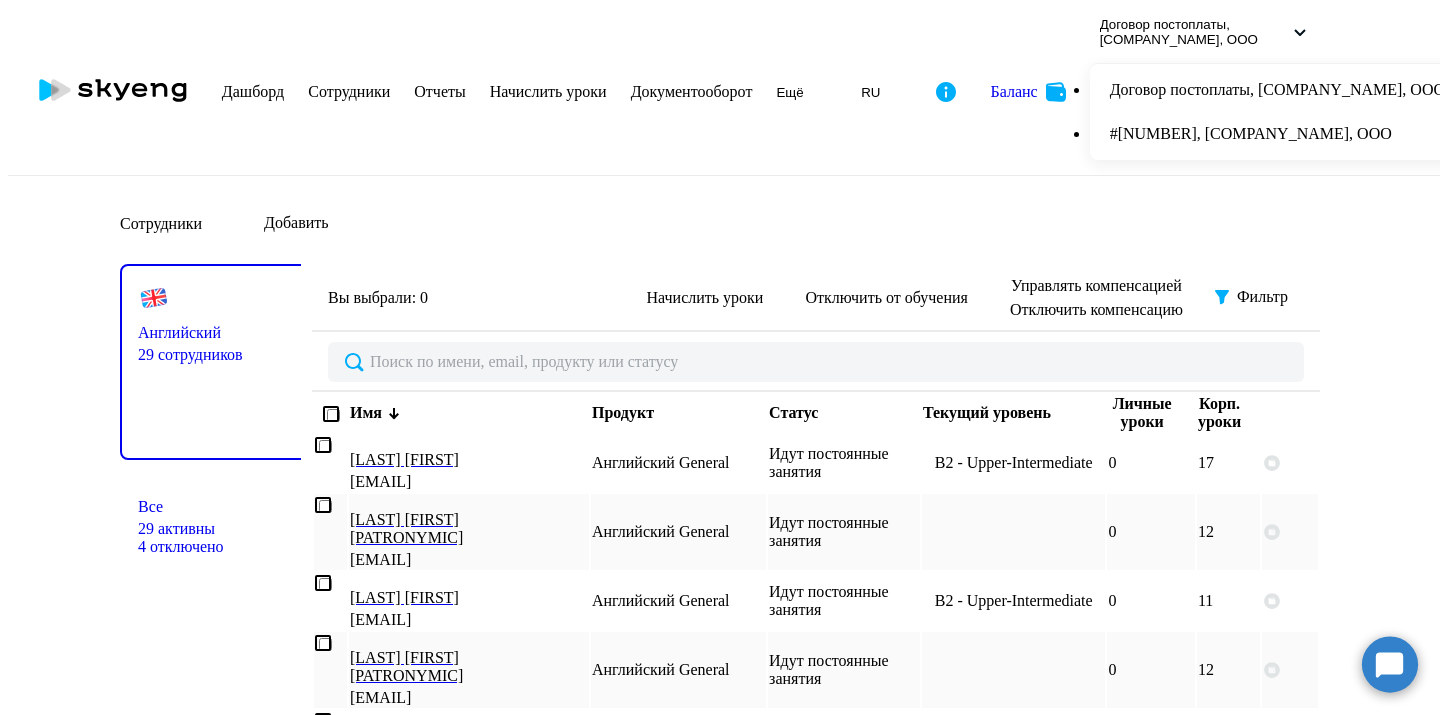click on "Сотрудники
Добавить" at bounding box center (720, 224) 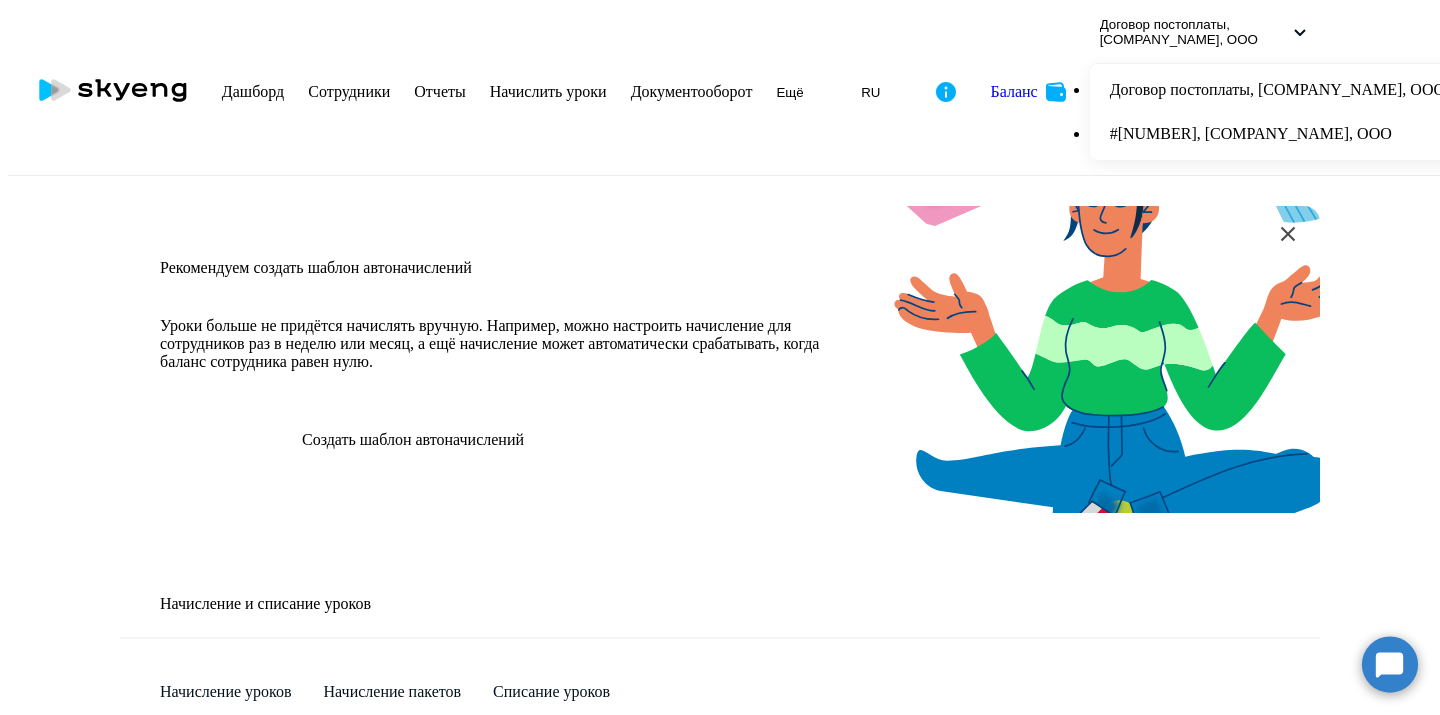 scroll, scrollTop: 998, scrollLeft: 0, axis: vertical 